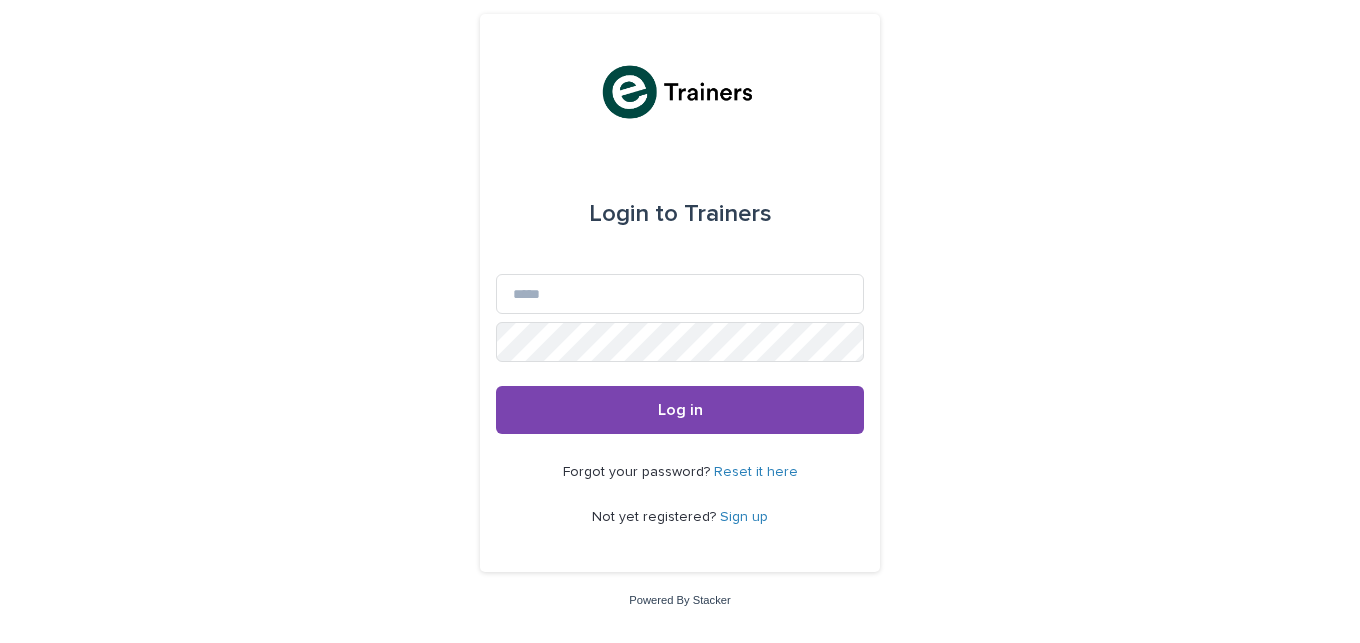 scroll, scrollTop: 0, scrollLeft: 0, axis: both 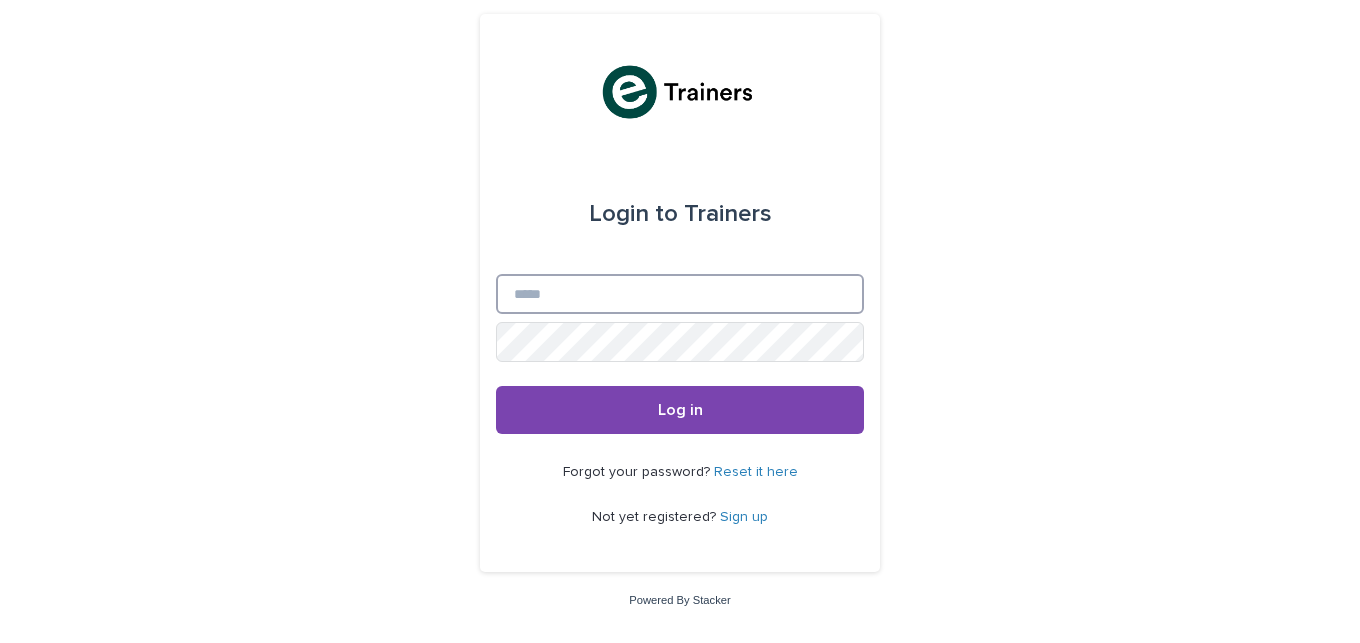 click on "Email" at bounding box center [680, 294] 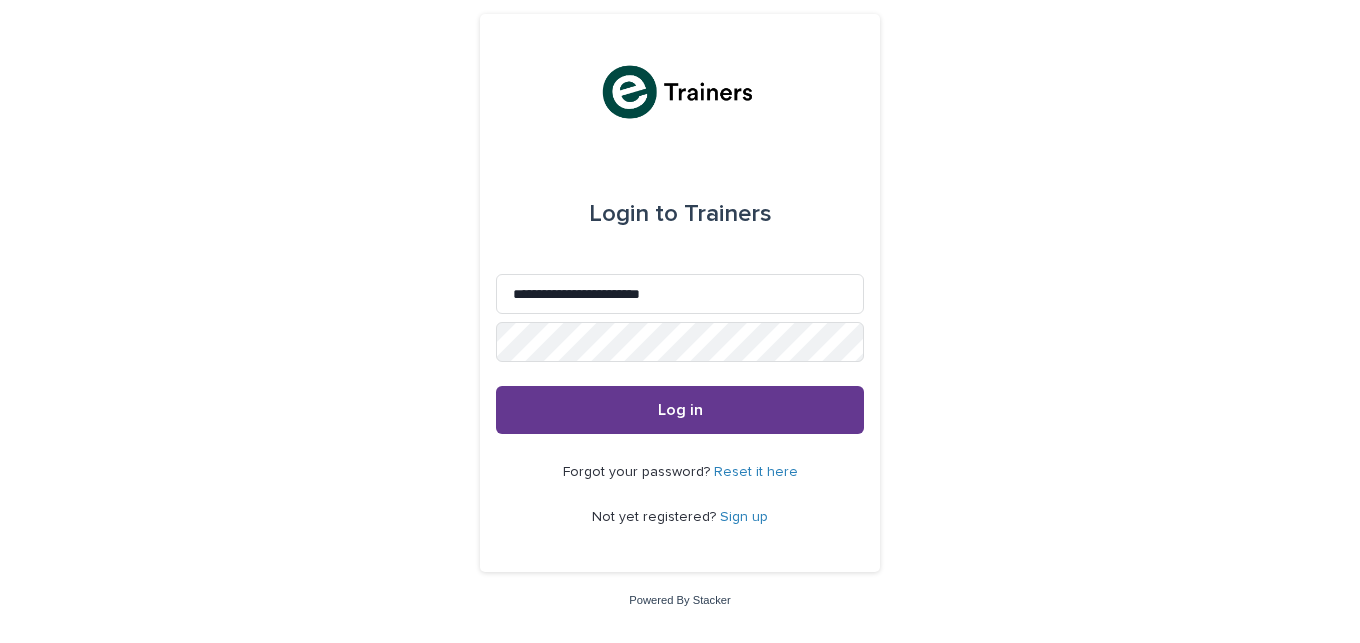 click on "Log in" at bounding box center (680, 410) 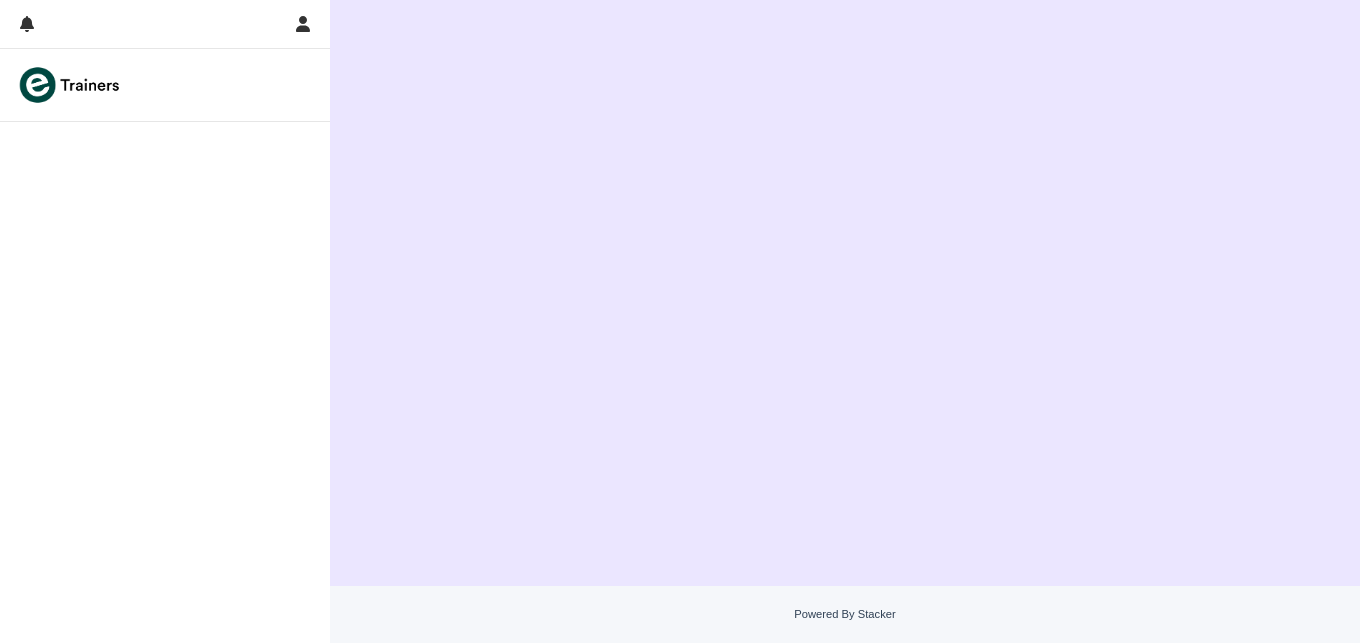 scroll, scrollTop: 0, scrollLeft: 0, axis: both 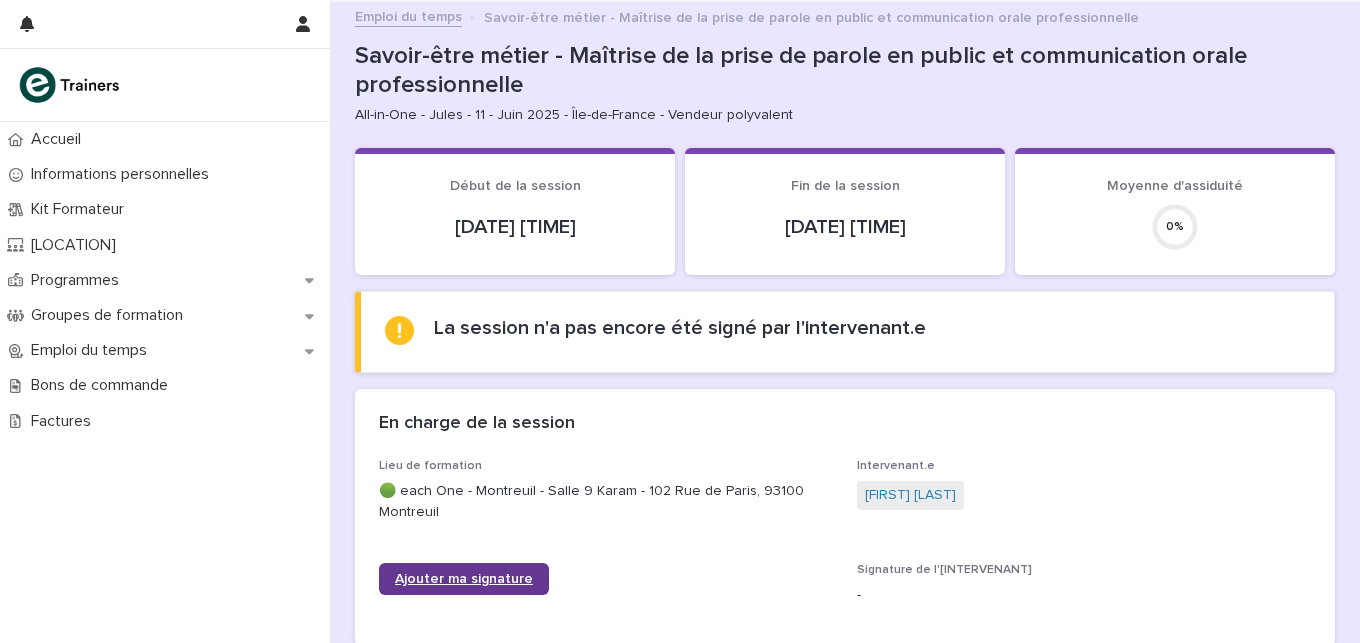 click on "Ajouter ma signature" at bounding box center (464, 579) 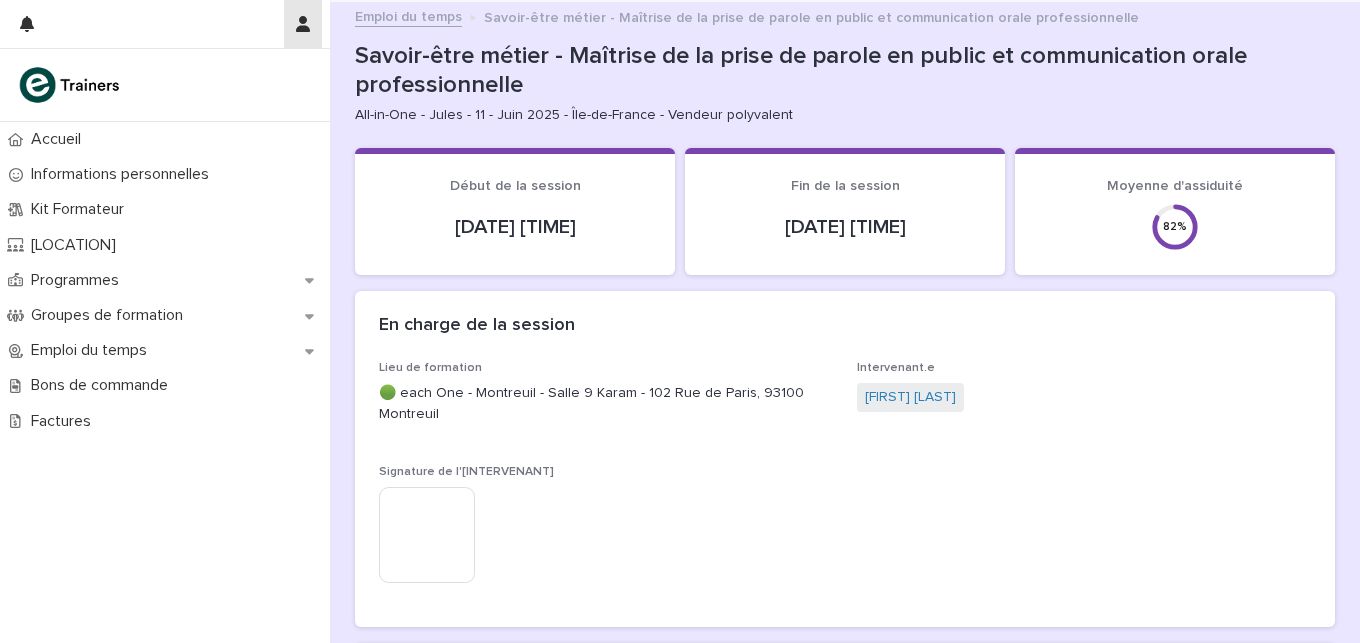 click at bounding box center (303, 24) 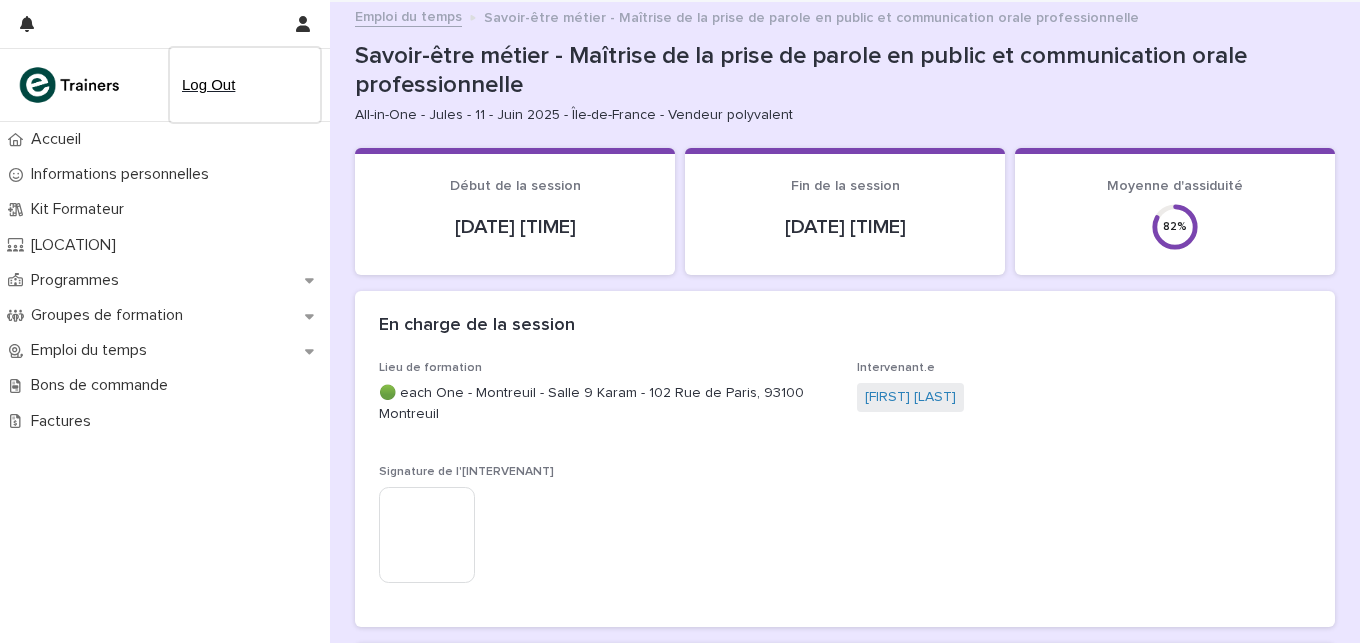 click on "Log Out" at bounding box center (245, 85) 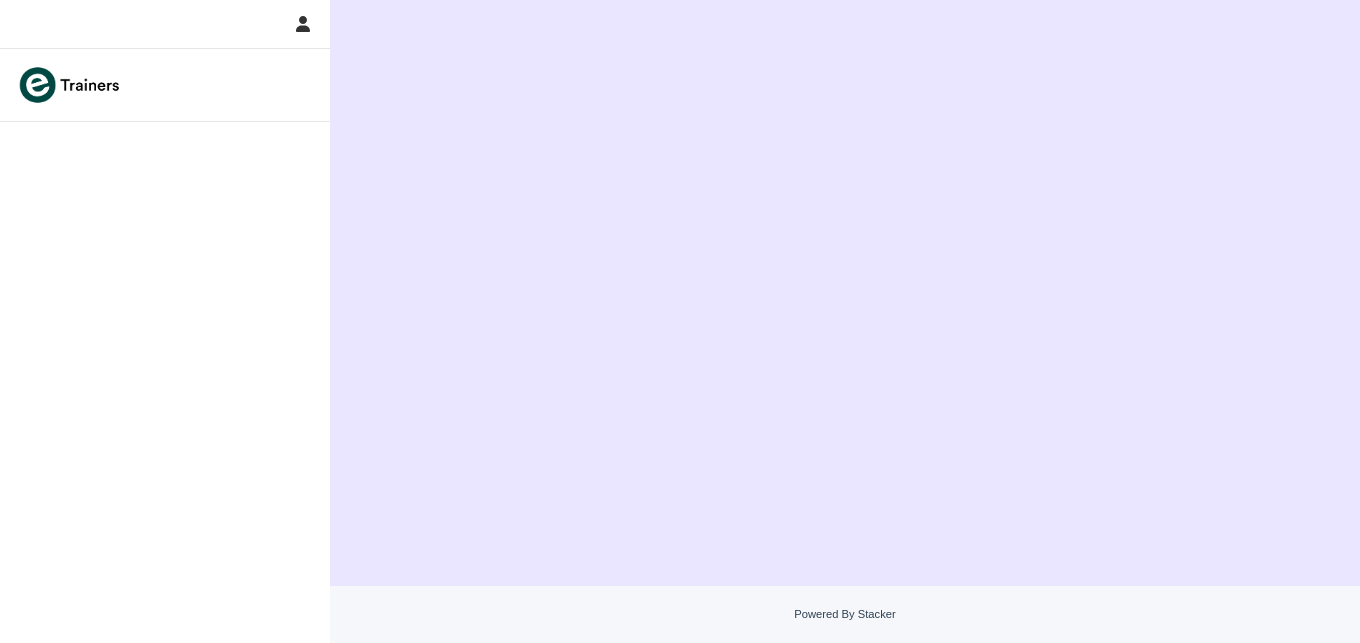 scroll, scrollTop: 0, scrollLeft: 0, axis: both 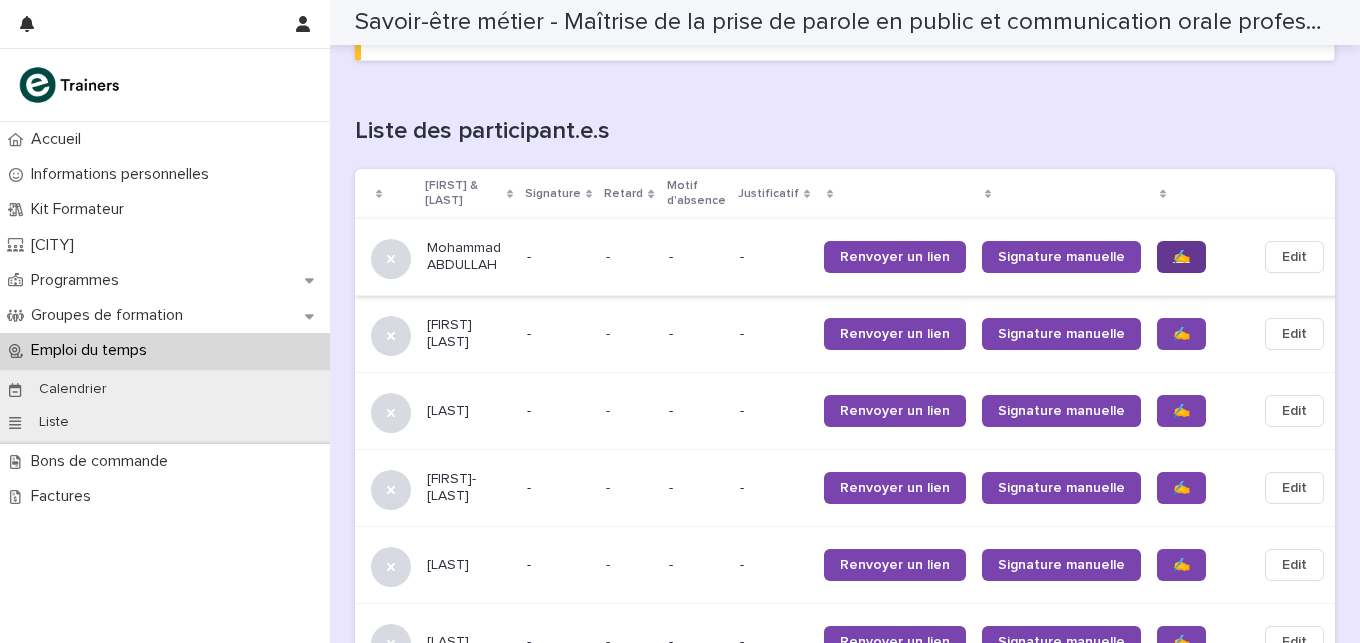 click on "✍️" at bounding box center [1181, 257] 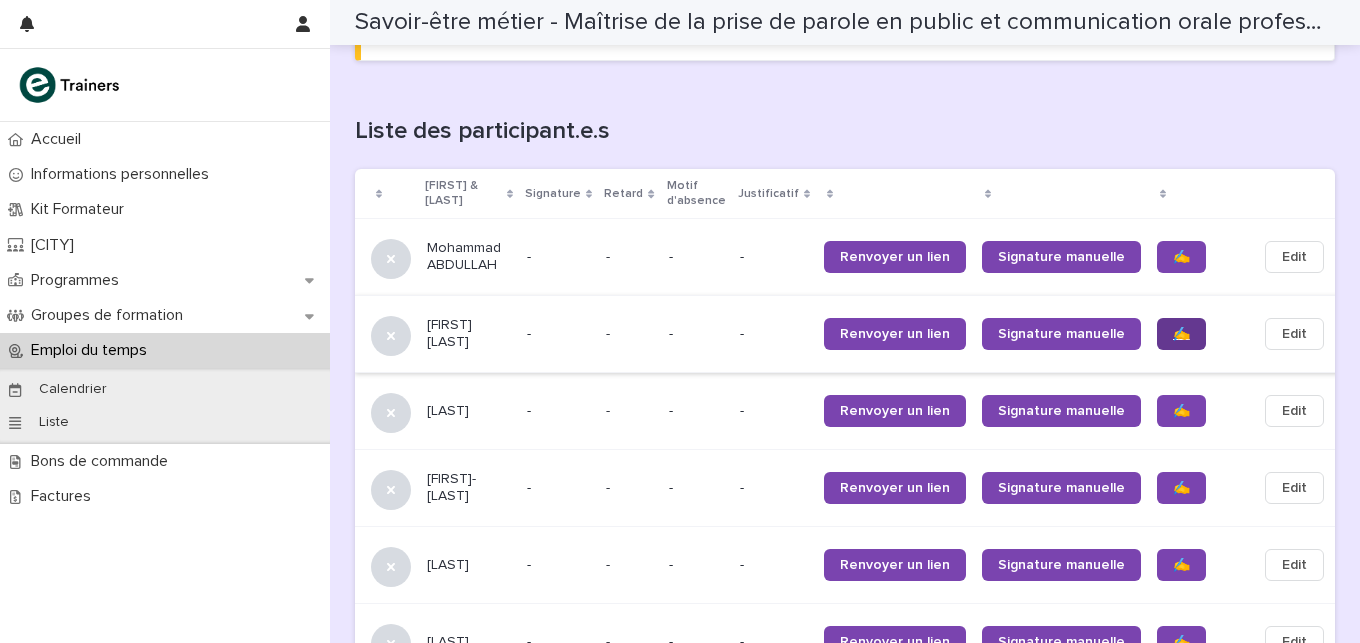 click on "✍️" at bounding box center [1181, 334] 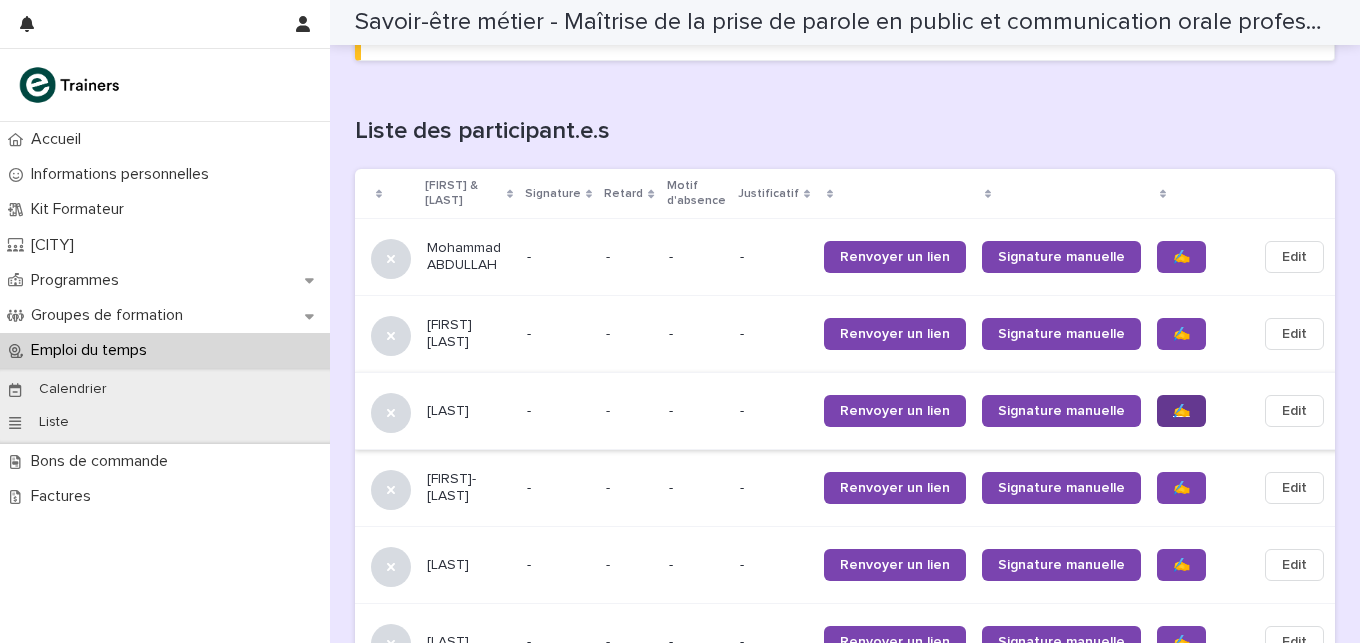 click on "✍️" at bounding box center [1181, 411] 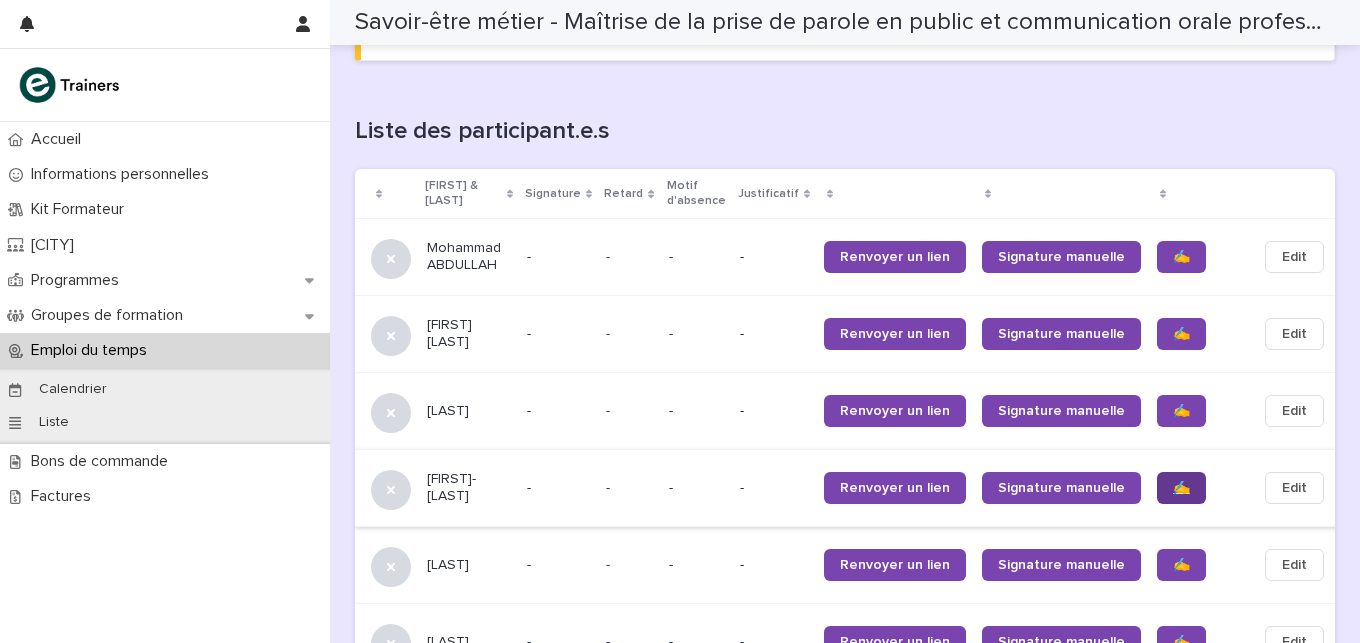 click on "✍️" at bounding box center (1181, 488) 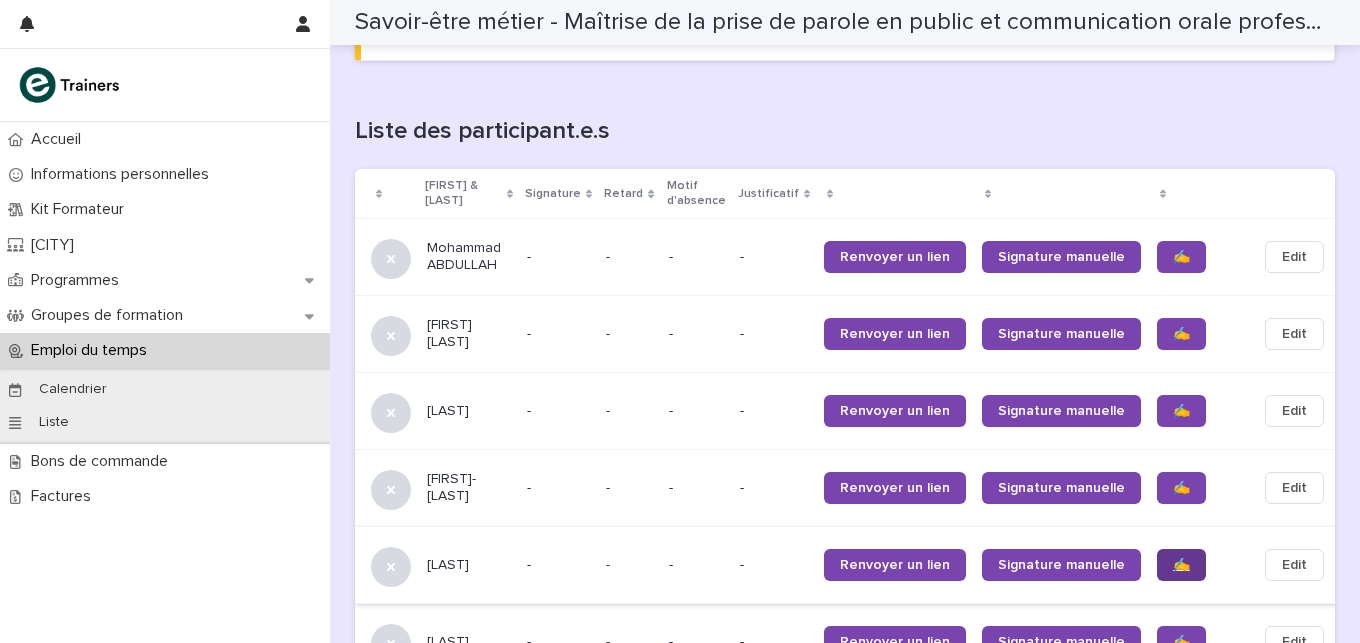 click on "✍️" at bounding box center (1181, 565) 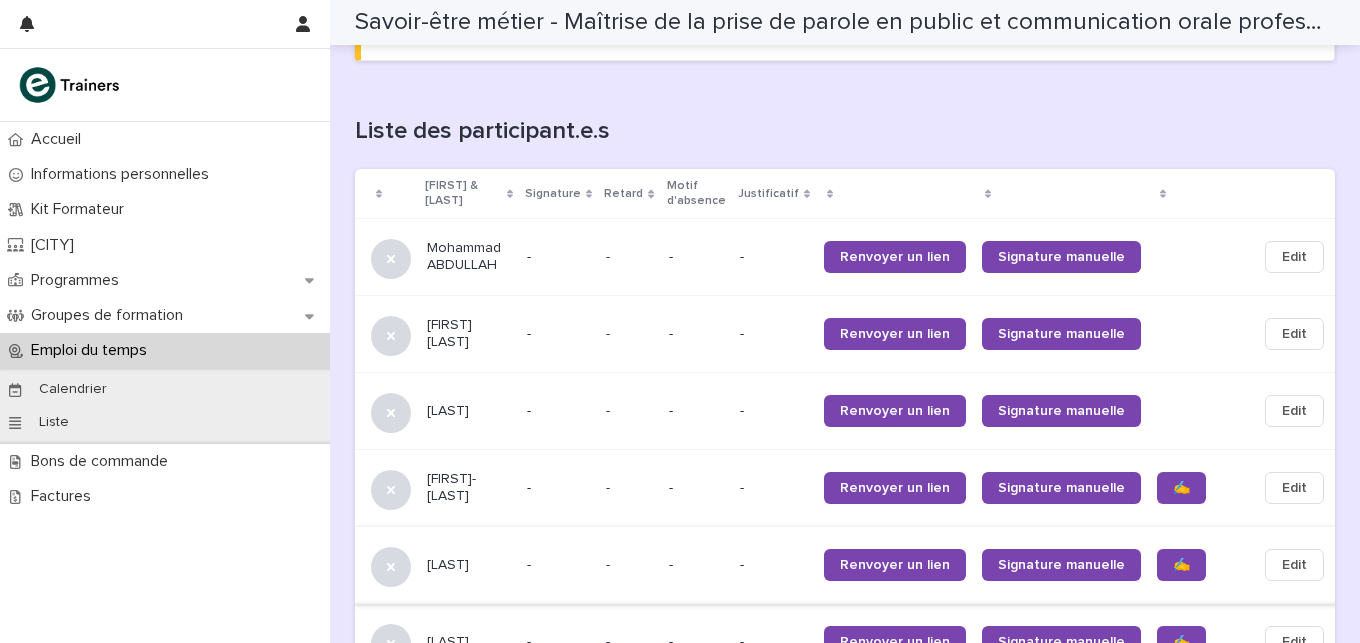 click on "✍️" at bounding box center [1181, 642] 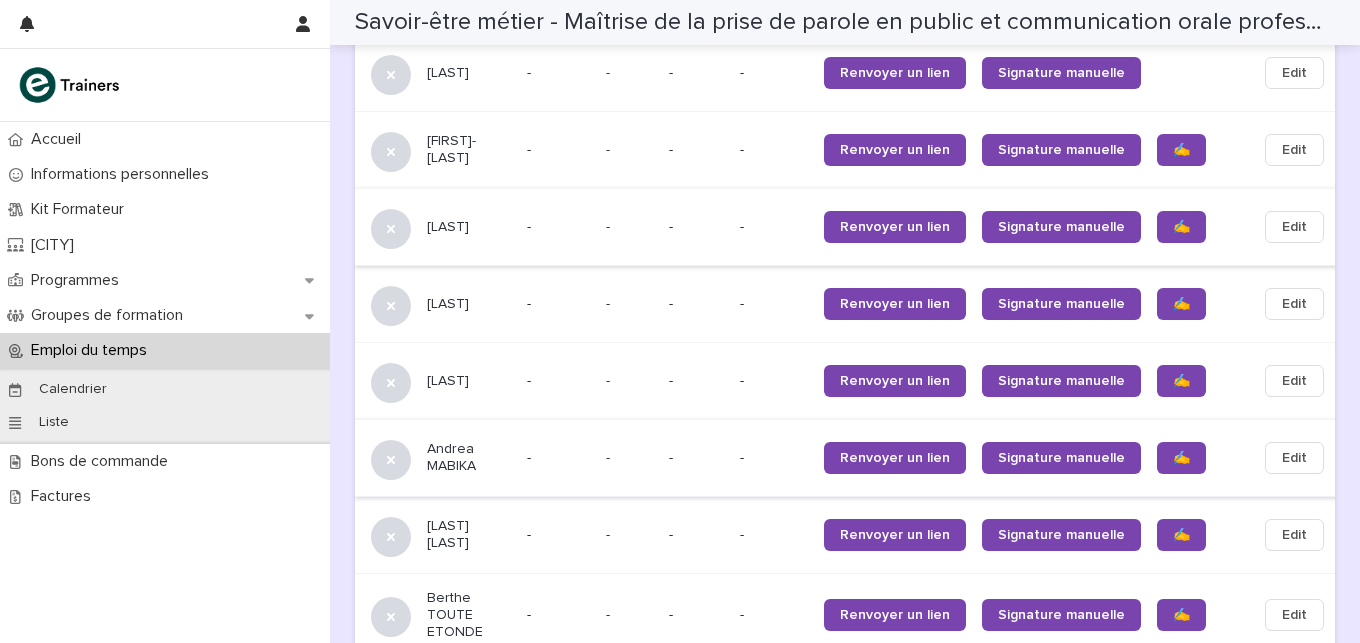 scroll, scrollTop: 1573, scrollLeft: 0, axis: vertical 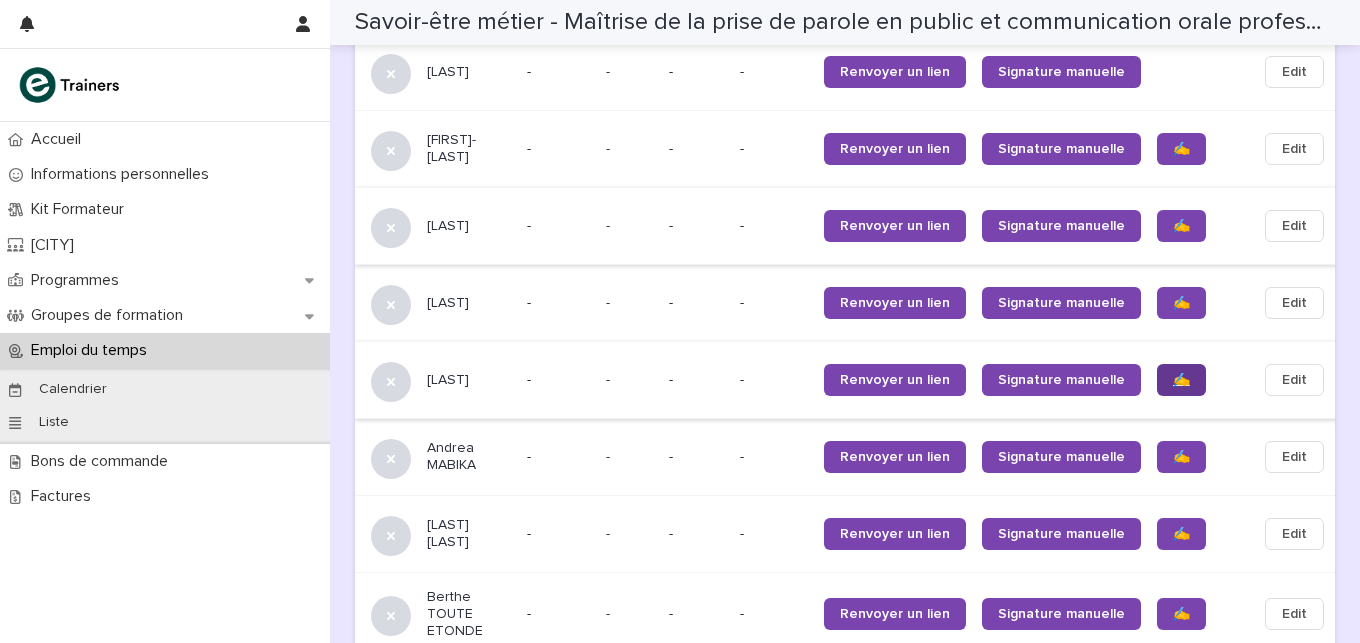 click on "✍️" at bounding box center [1181, 380] 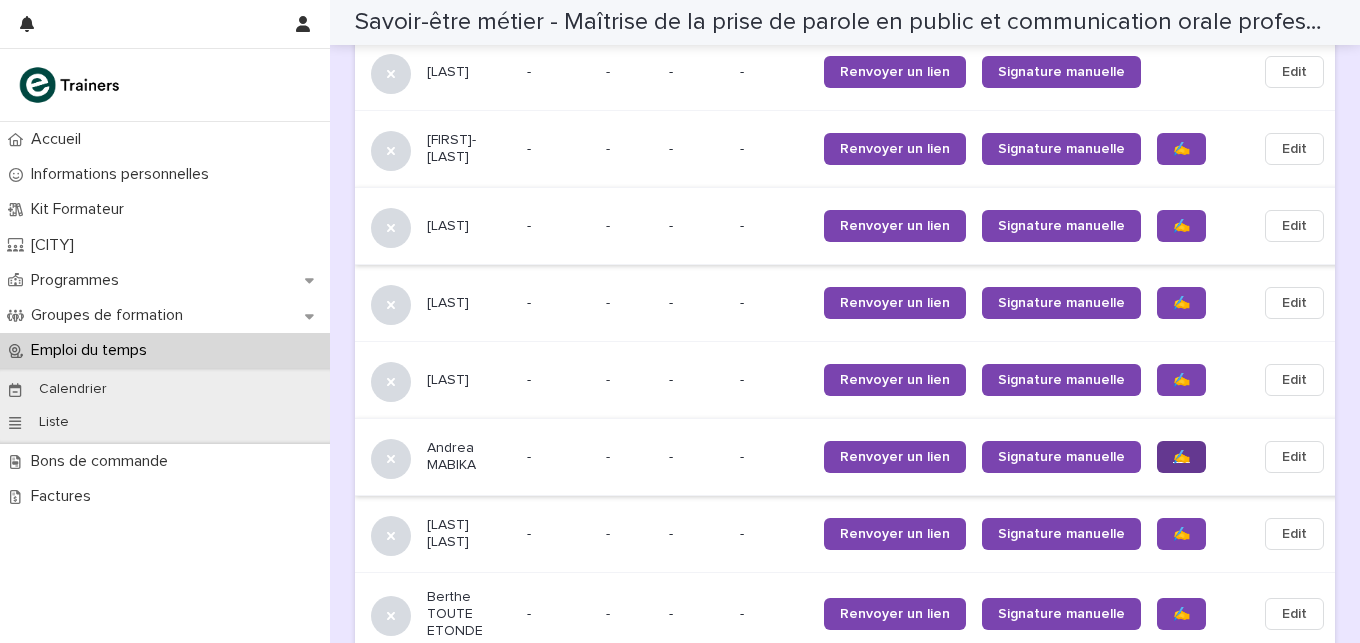 click on "✍️" at bounding box center (1181, 457) 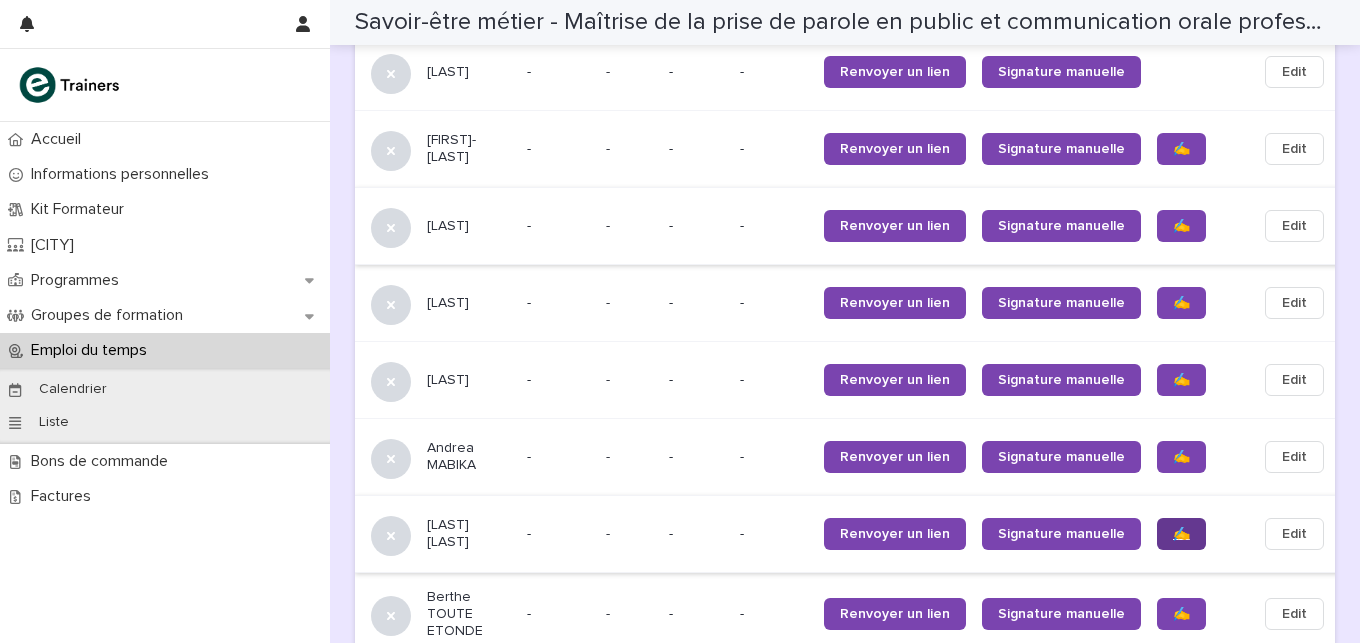 click on "✍️" at bounding box center [1181, 534] 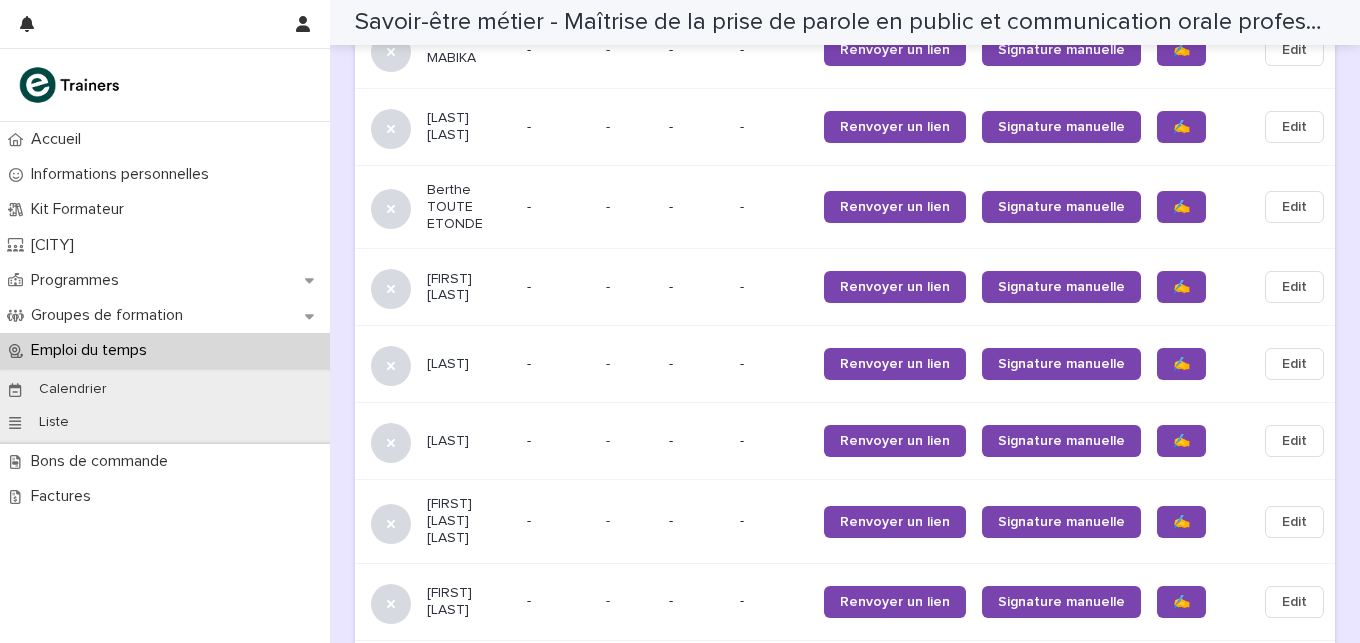 scroll, scrollTop: 2000, scrollLeft: 0, axis: vertical 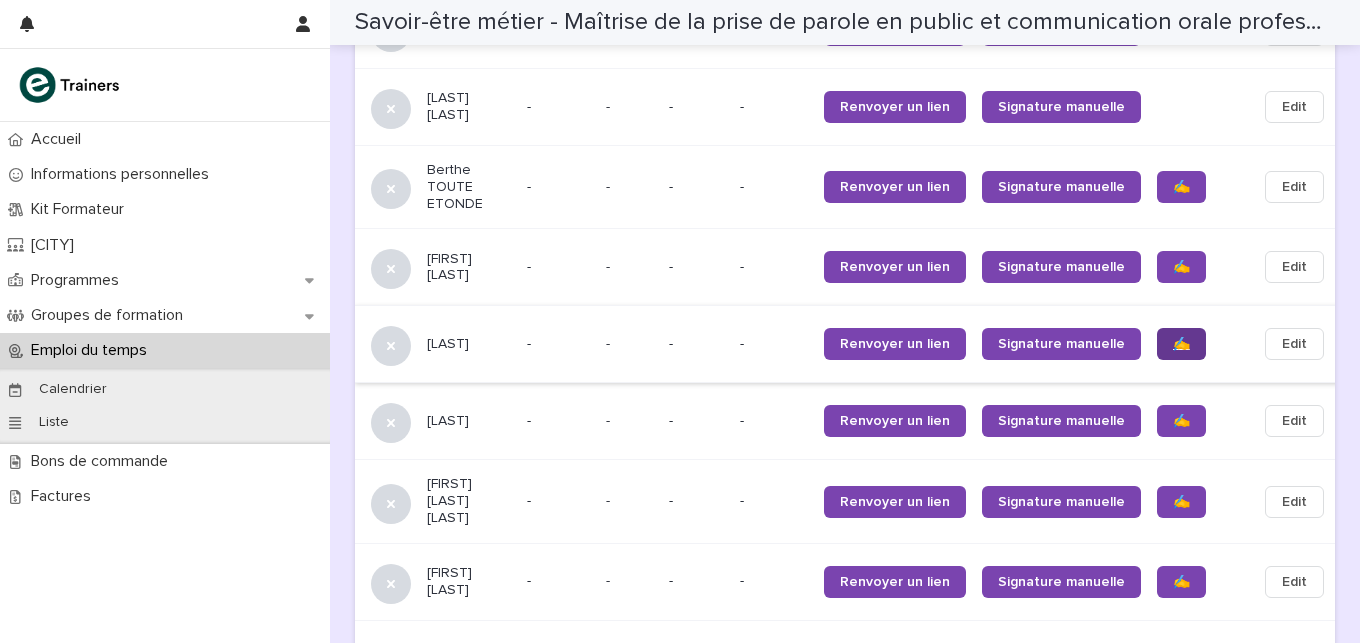 click on "✍️" at bounding box center [1181, 344] 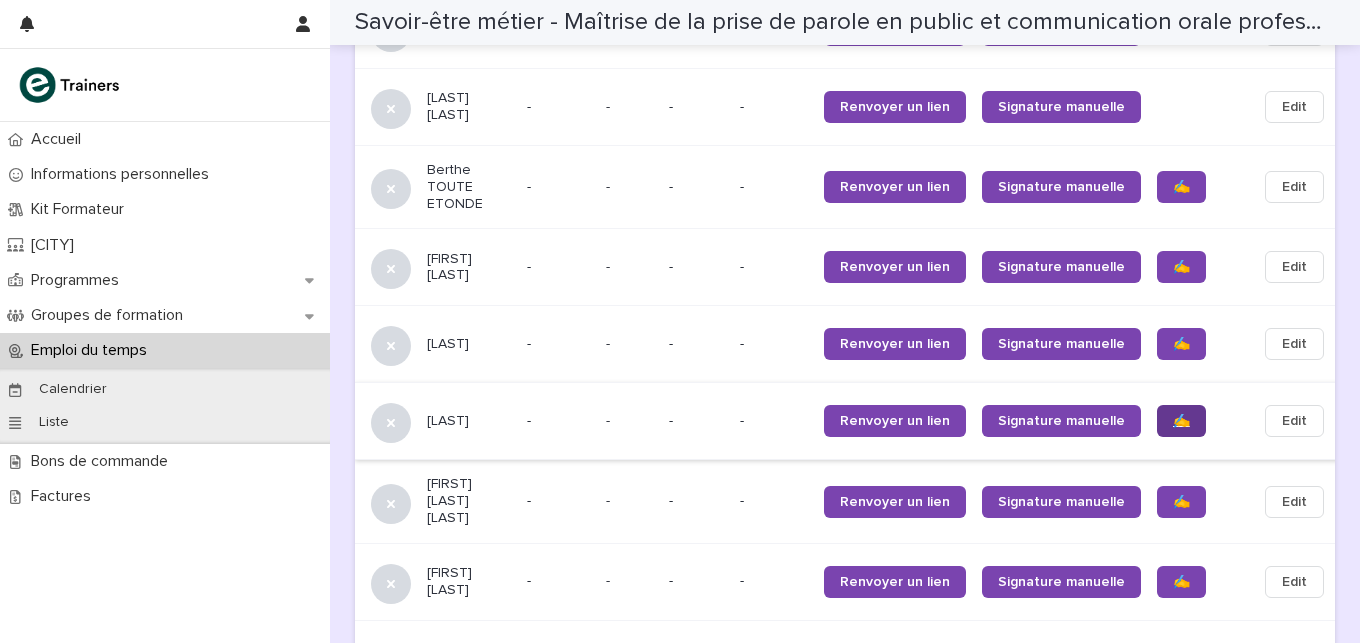 click on "✍️" at bounding box center (1181, 421) 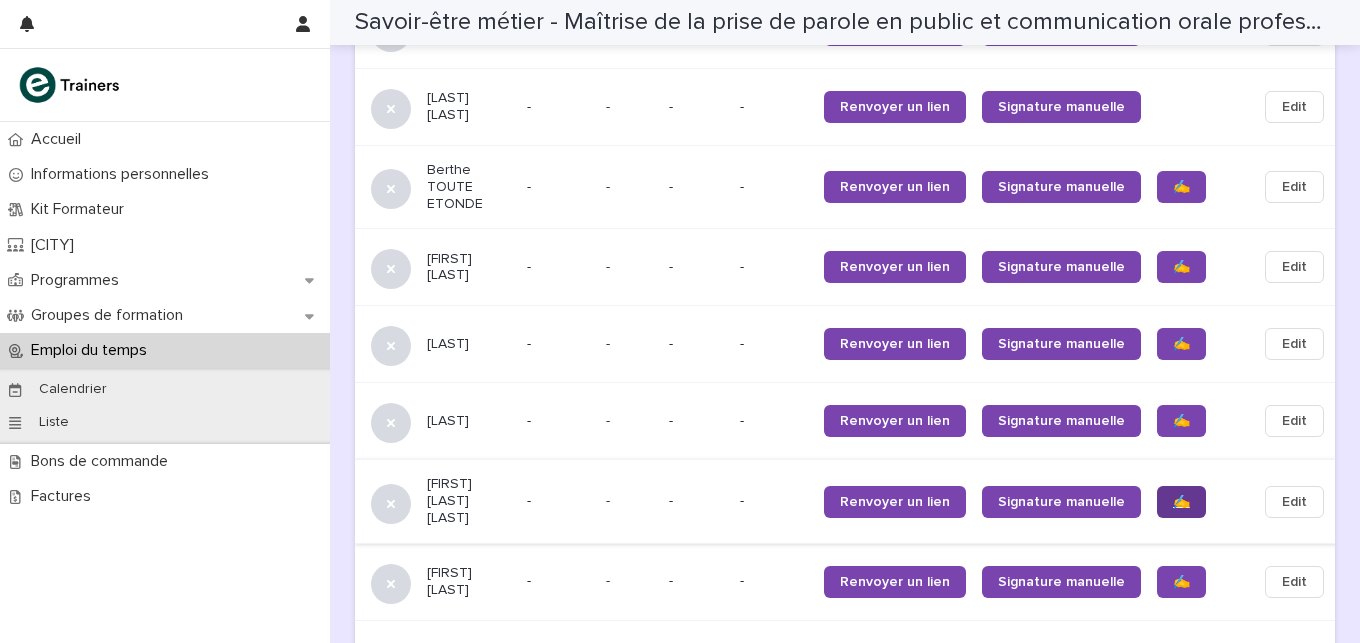 click on "✍️" at bounding box center [1181, 502] 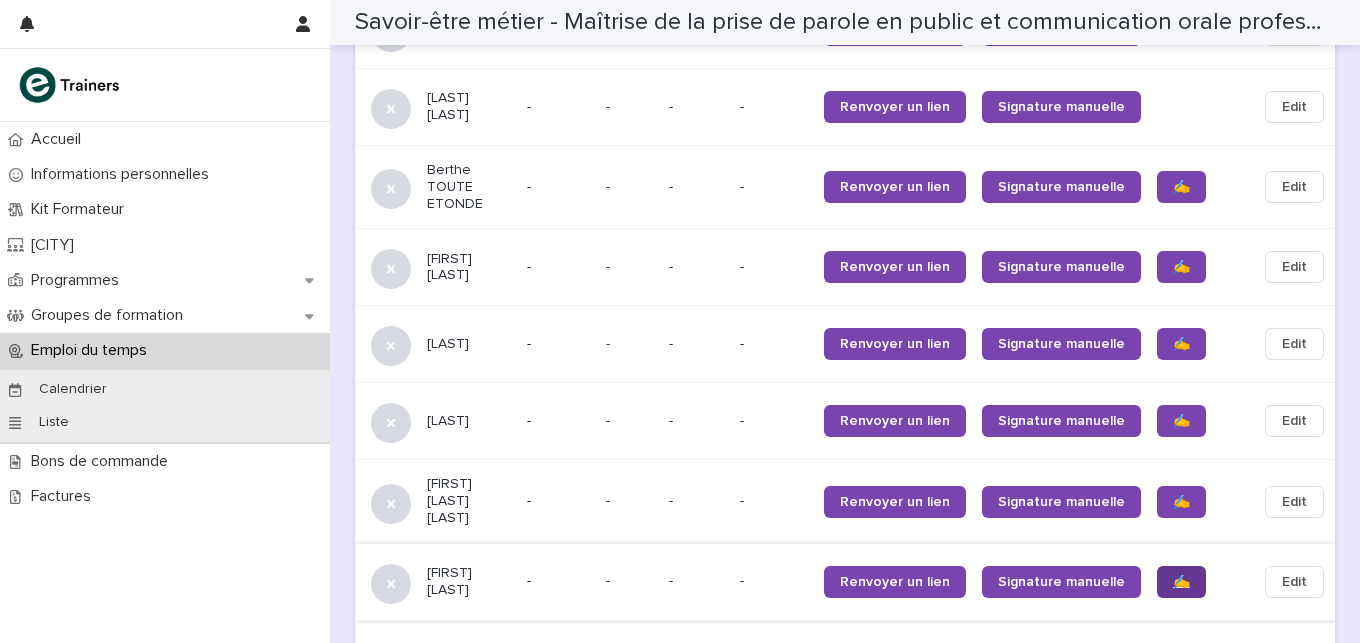 click on "✍️" at bounding box center [1181, 582] 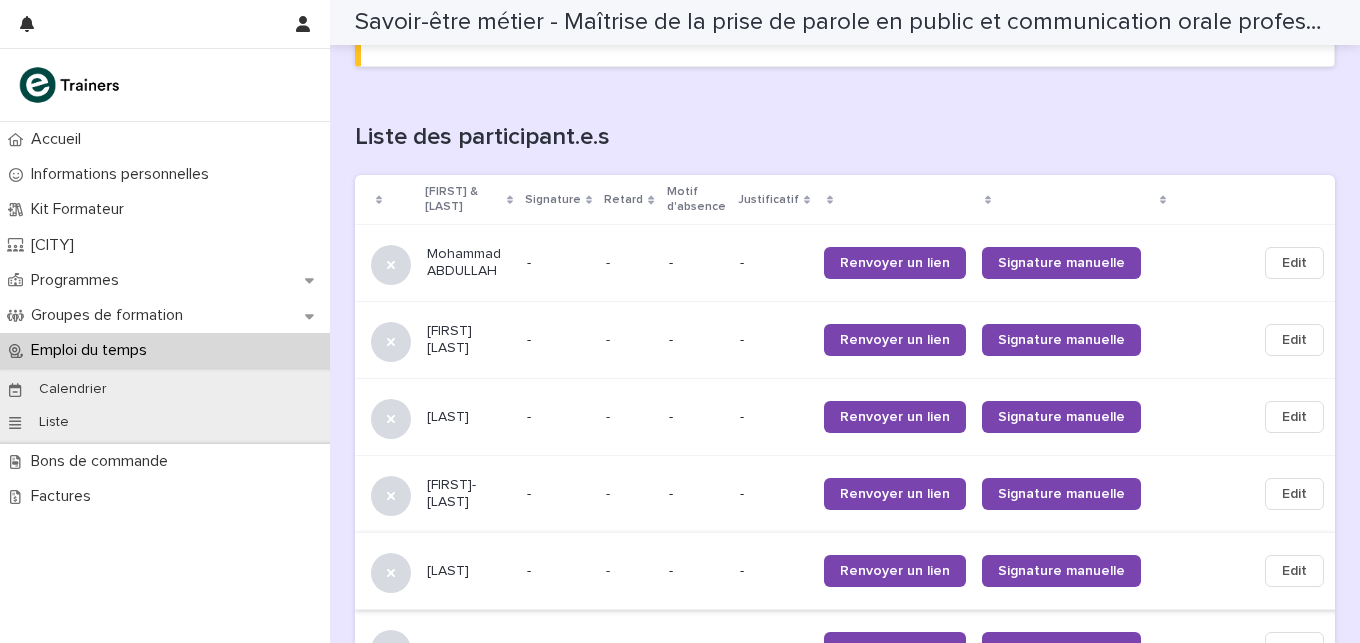 scroll, scrollTop: 1175, scrollLeft: 0, axis: vertical 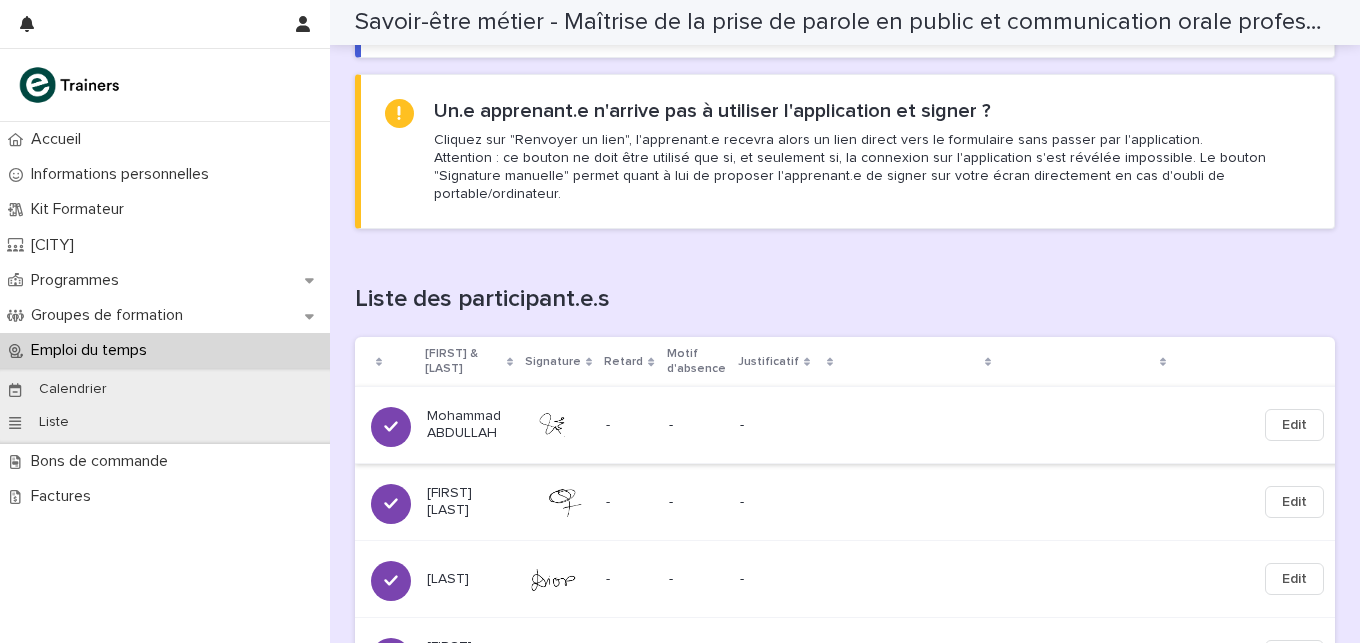 click on "Edit" at bounding box center [1294, 425] 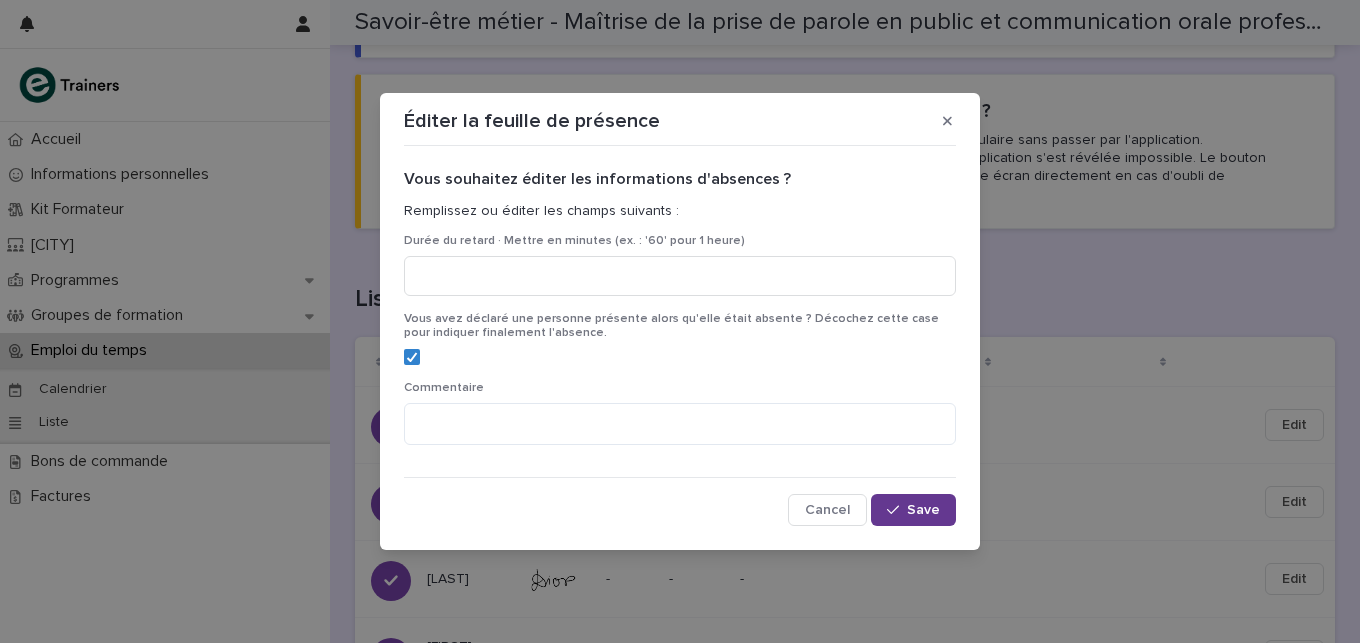 click on "Save" at bounding box center [923, 510] 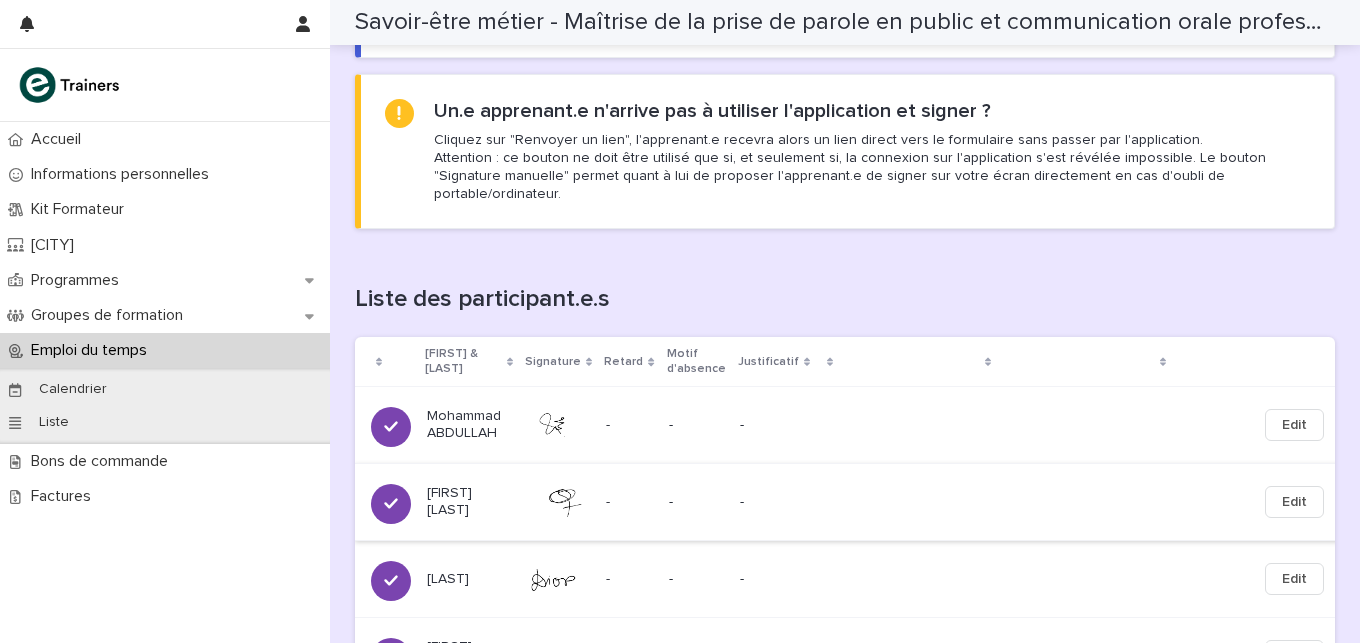 click on "Edit" at bounding box center (1294, 502) 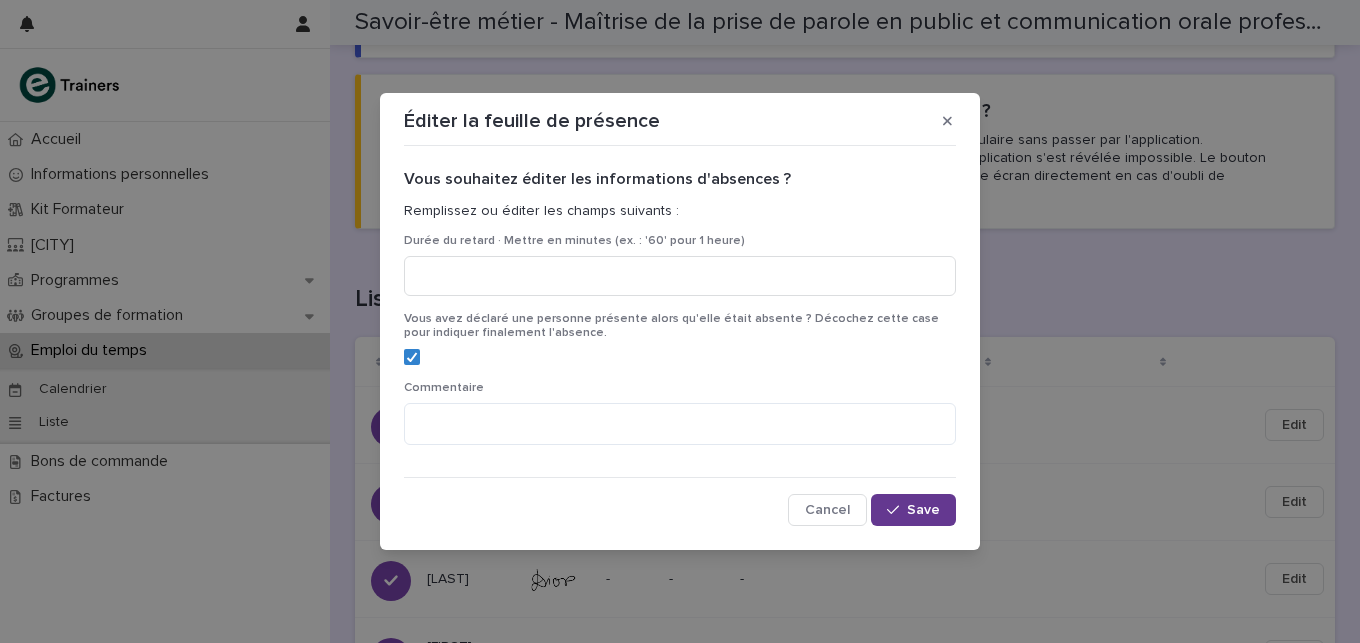 click on "Save" at bounding box center [923, 510] 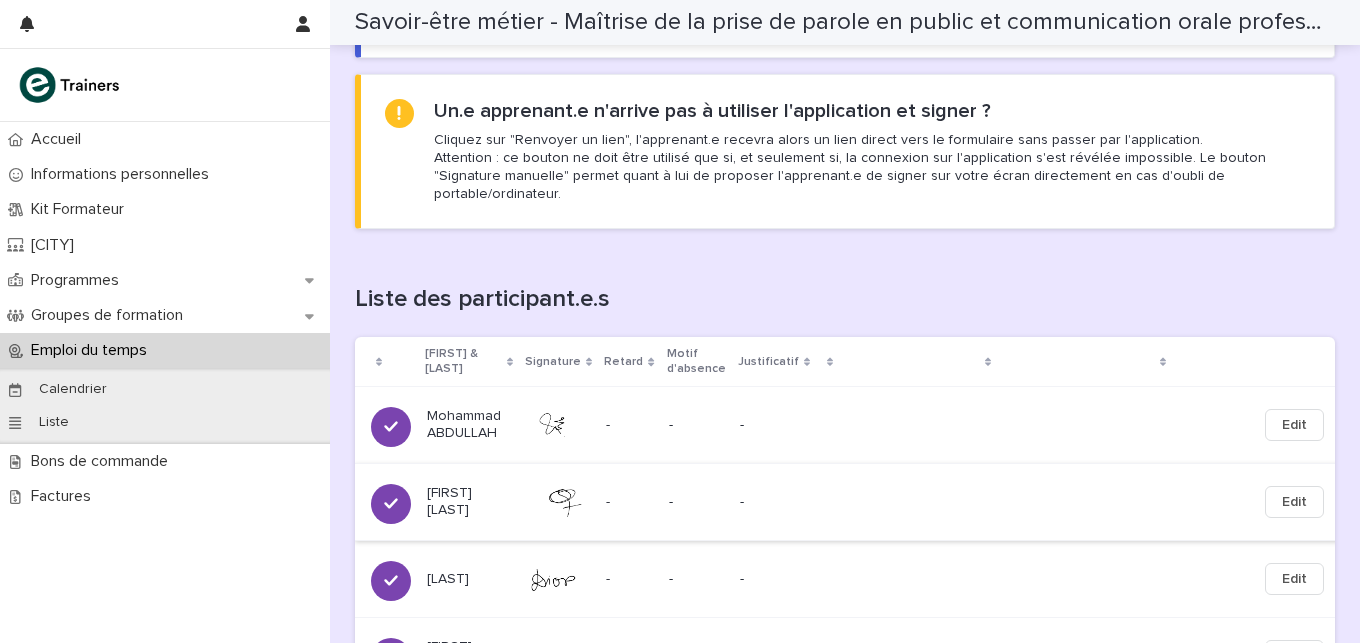 click on "Edit" at bounding box center [1294, 502] 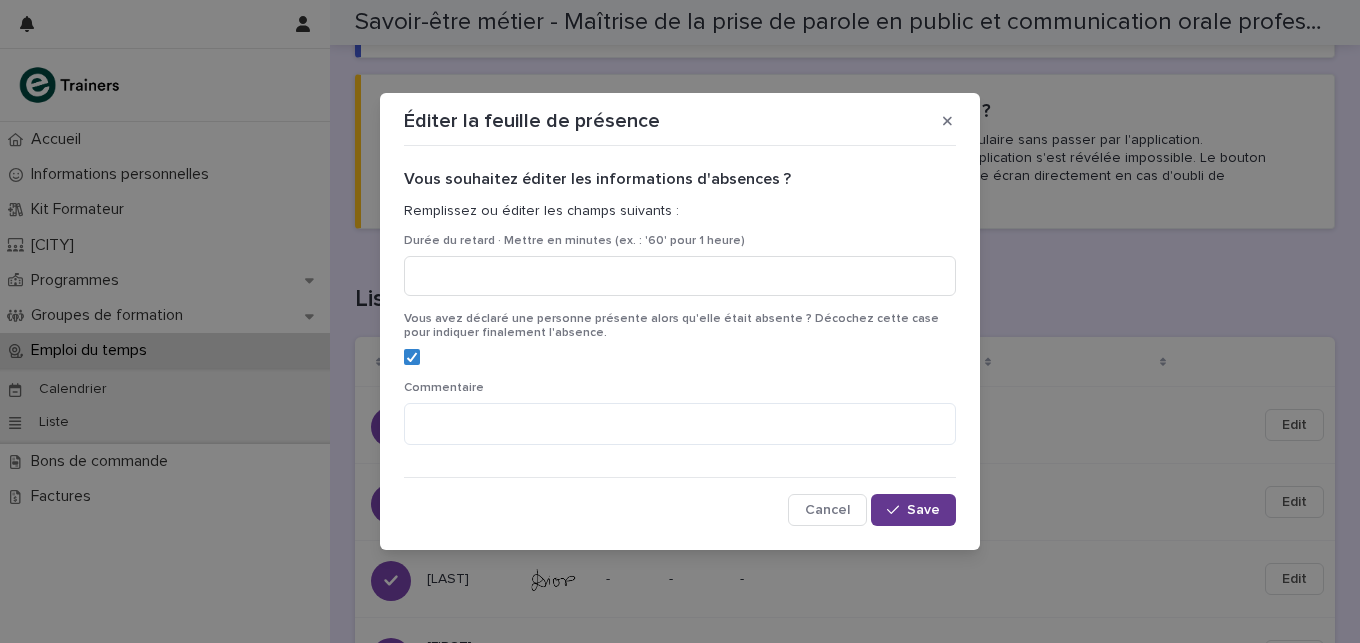 click on "Save" at bounding box center [923, 510] 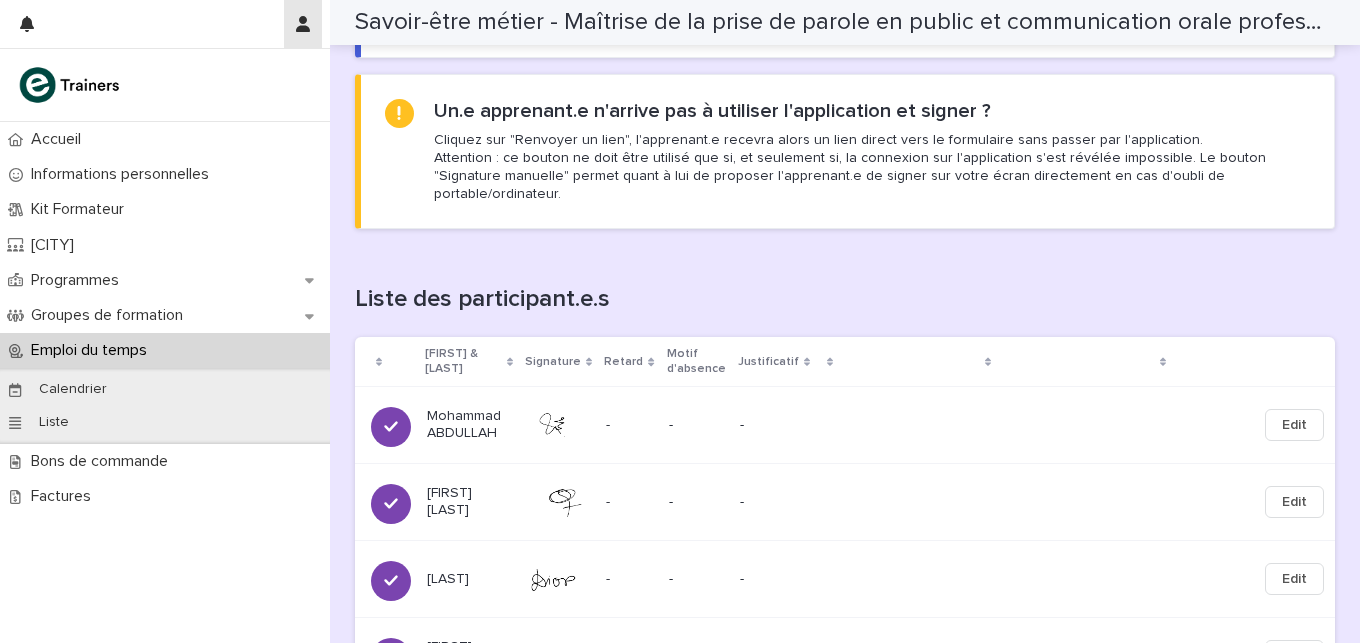 click 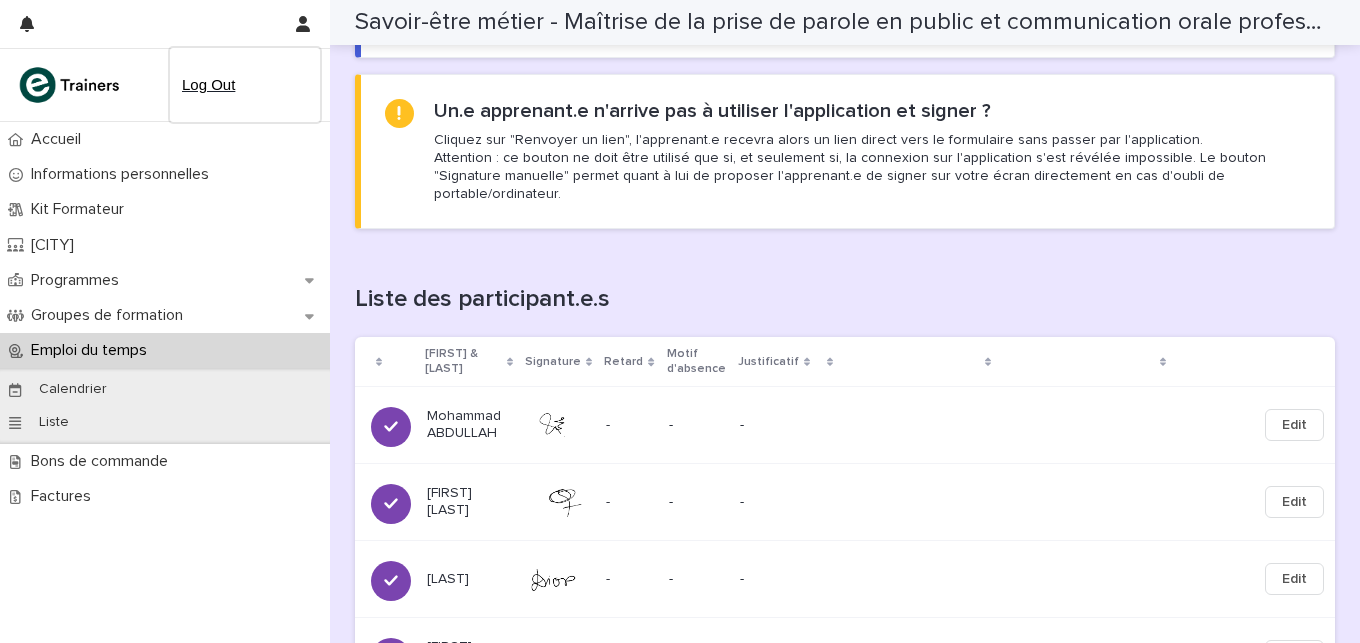 click on "Log Out" at bounding box center [245, 85] 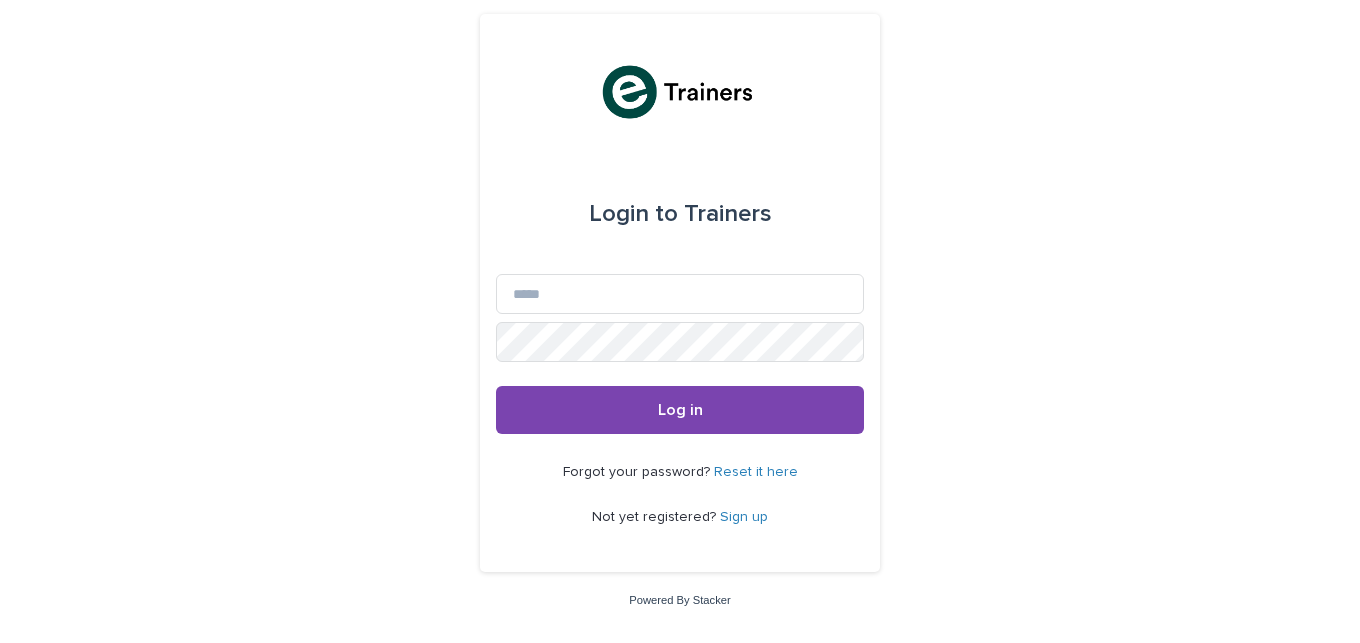 scroll, scrollTop: 0, scrollLeft: 0, axis: both 